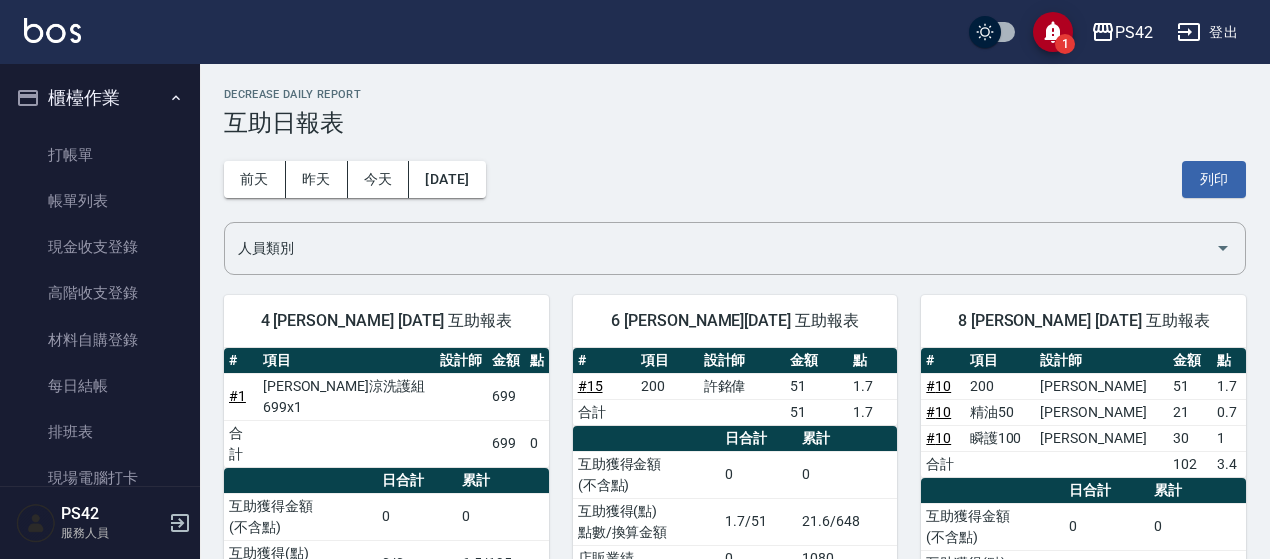 scroll, scrollTop: 996, scrollLeft: 0, axis: vertical 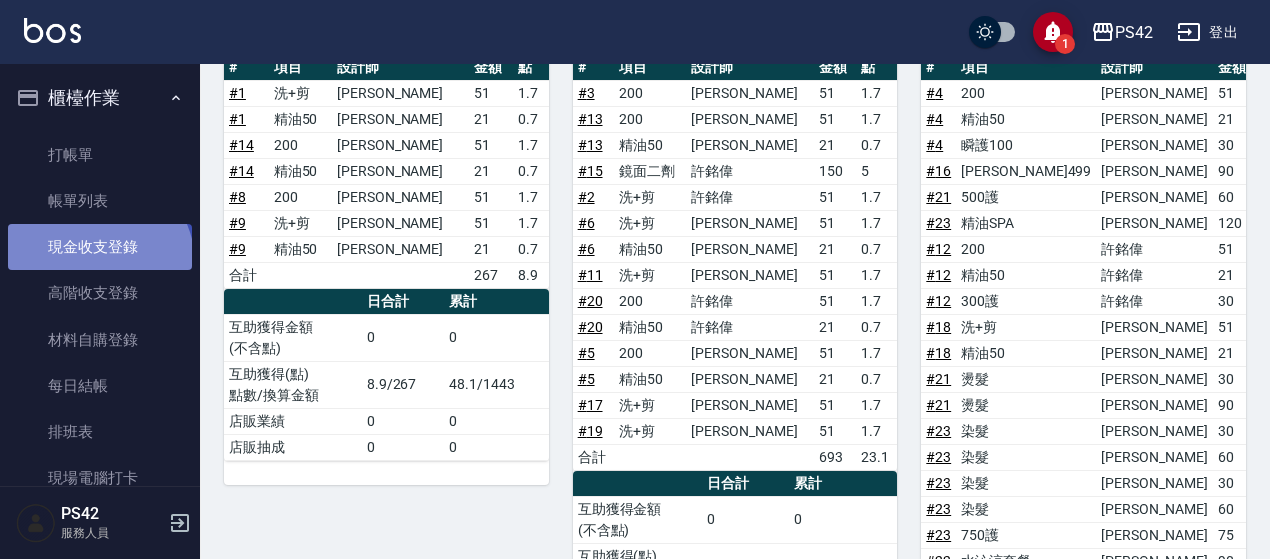 click on "現金收支登錄" at bounding box center [100, 247] 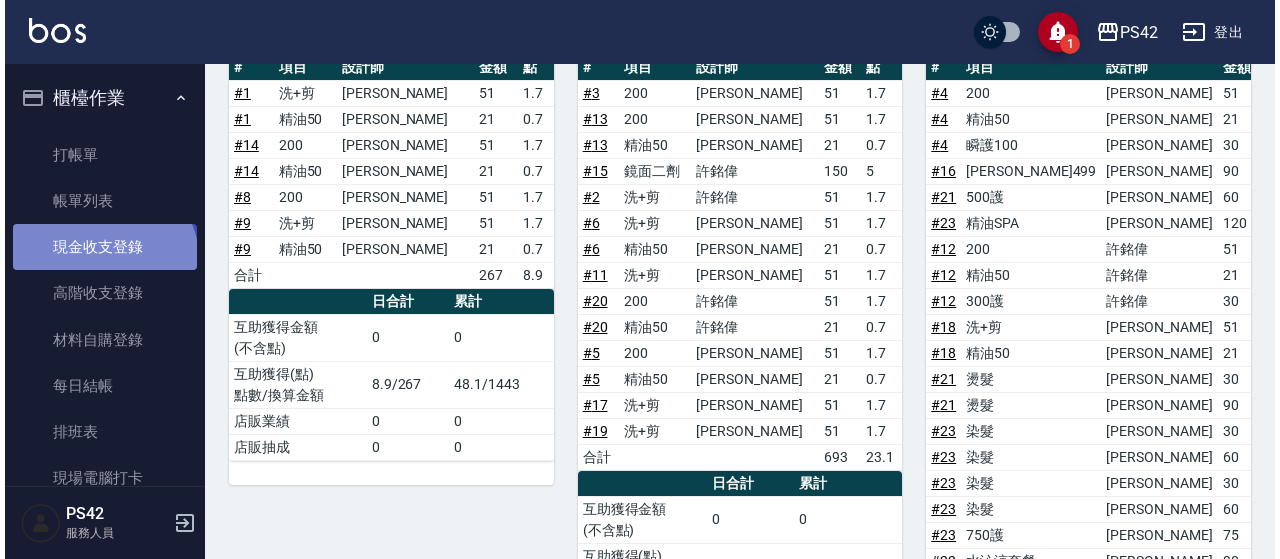 scroll, scrollTop: 0, scrollLeft: 0, axis: both 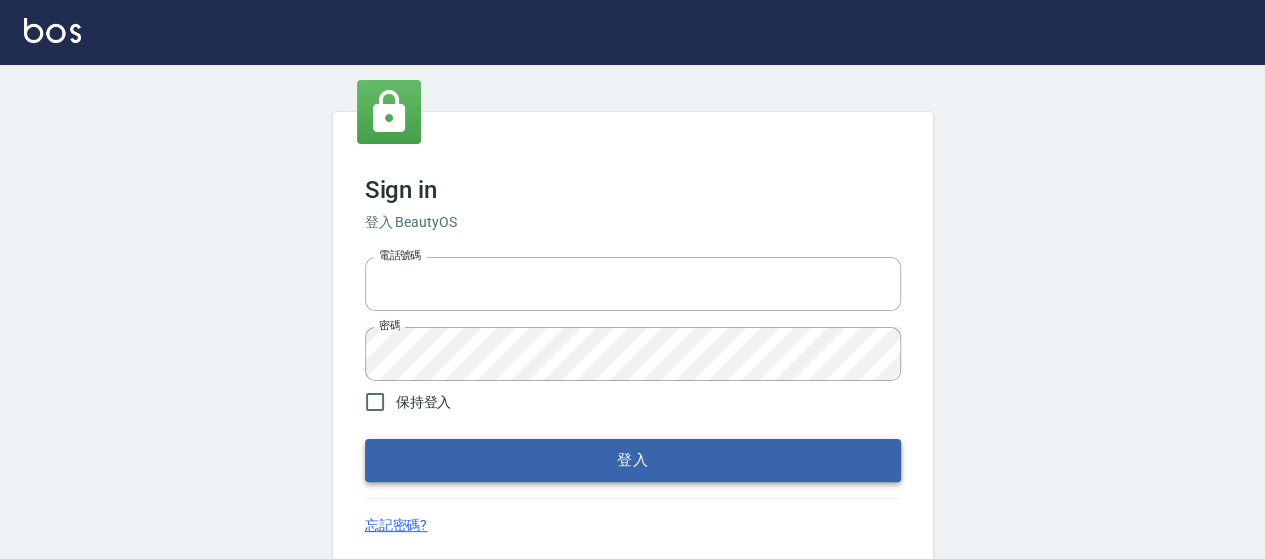 type on "0426657169" 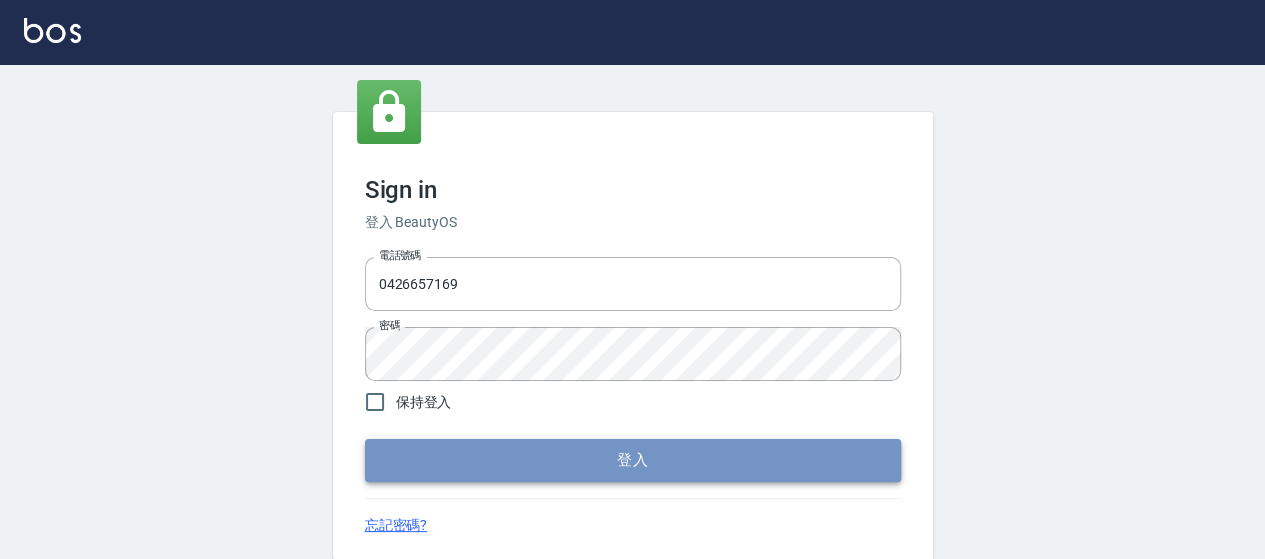 click on "登入" at bounding box center [633, 460] 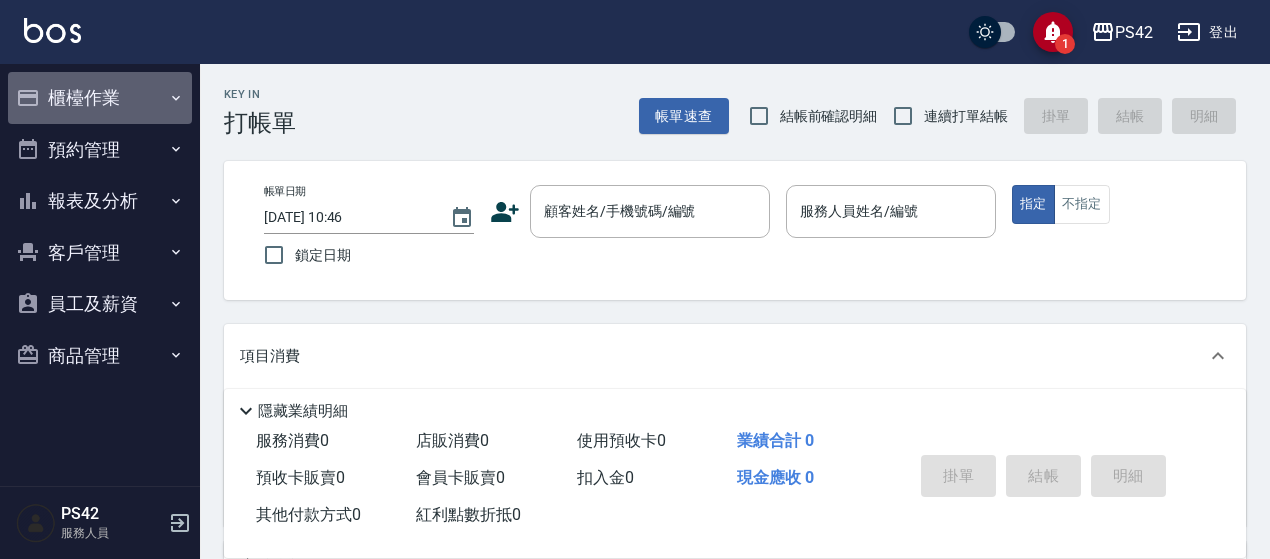 click on "櫃檯作業" at bounding box center [100, 98] 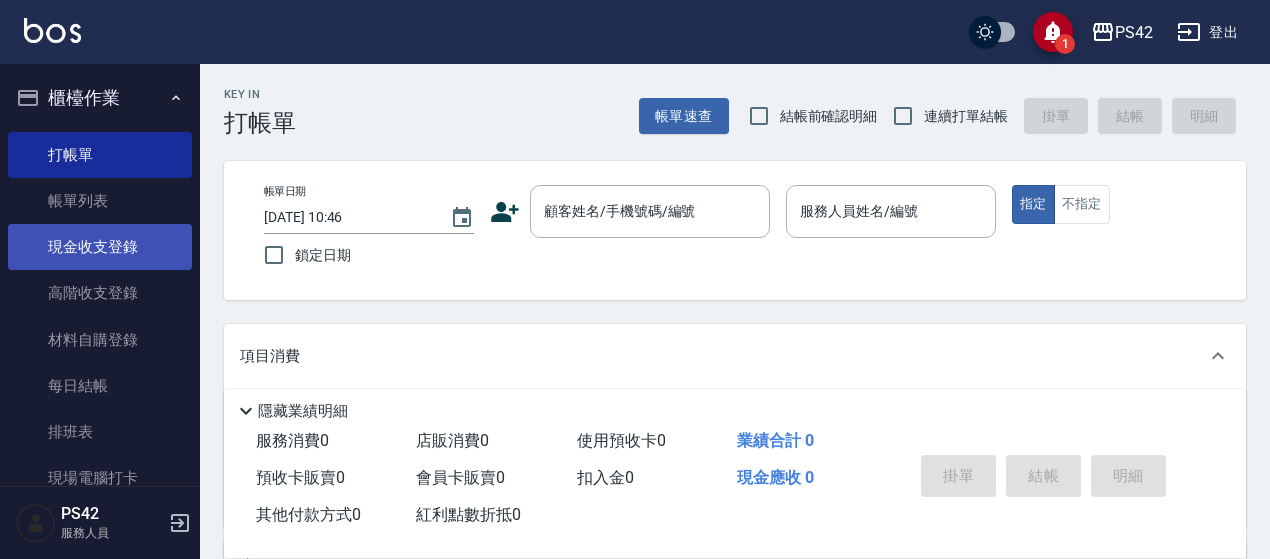 click on "現金收支登錄" at bounding box center (100, 247) 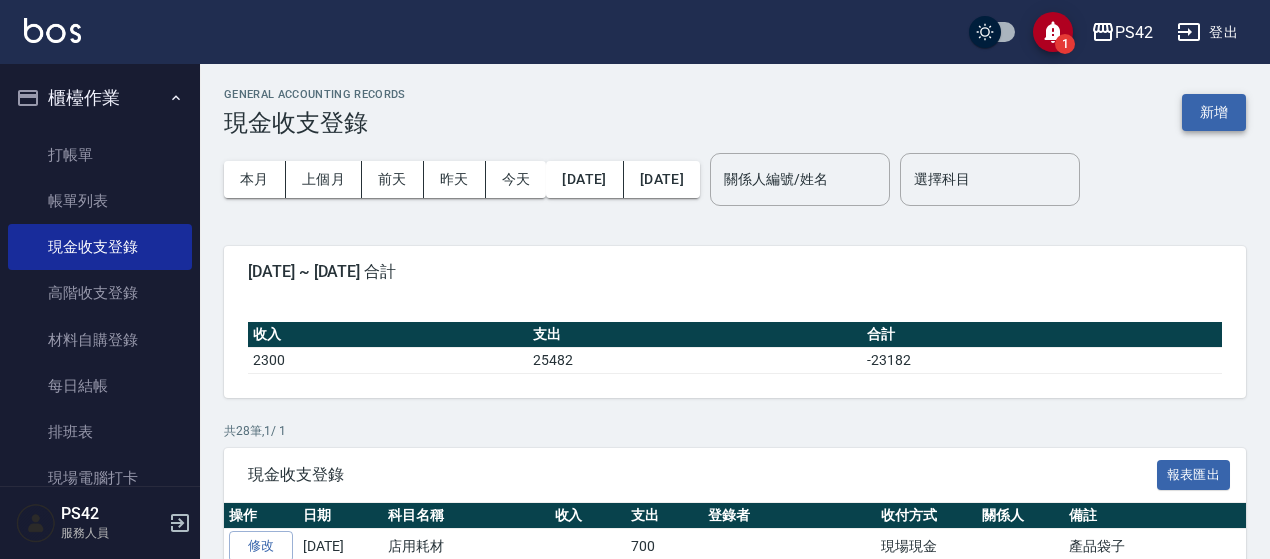 click on "新增" at bounding box center [1214, 112] 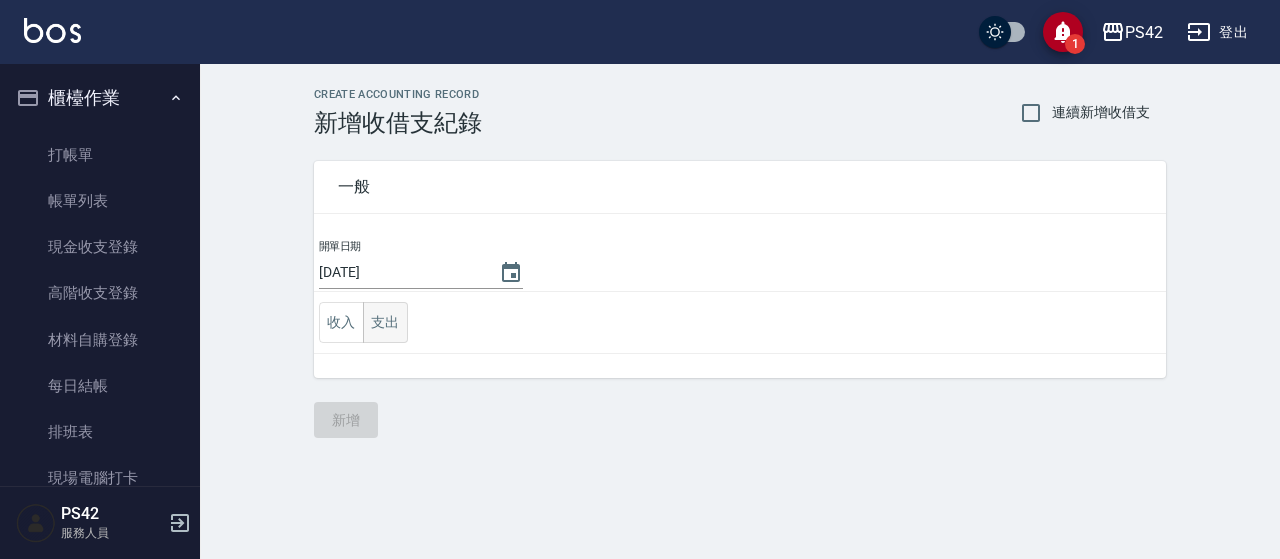 click on "支出" at bounding box center (385, 322) 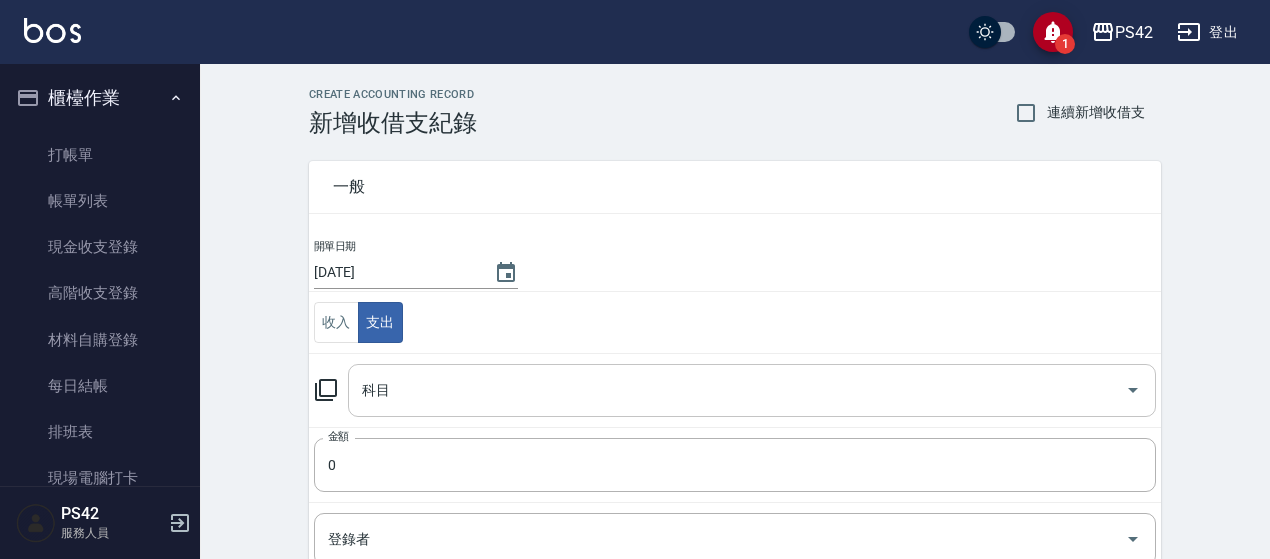 click on "科目" at bounding box center [737, 390] 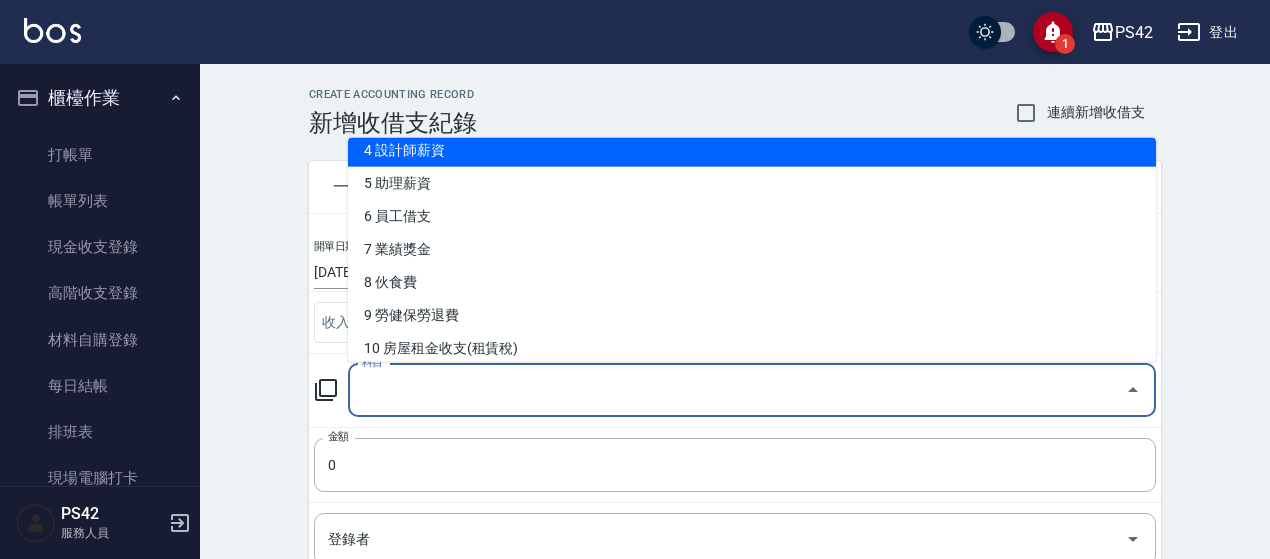 scroll, scrollTop: 200, scrollLeft: 0, axis: vertical 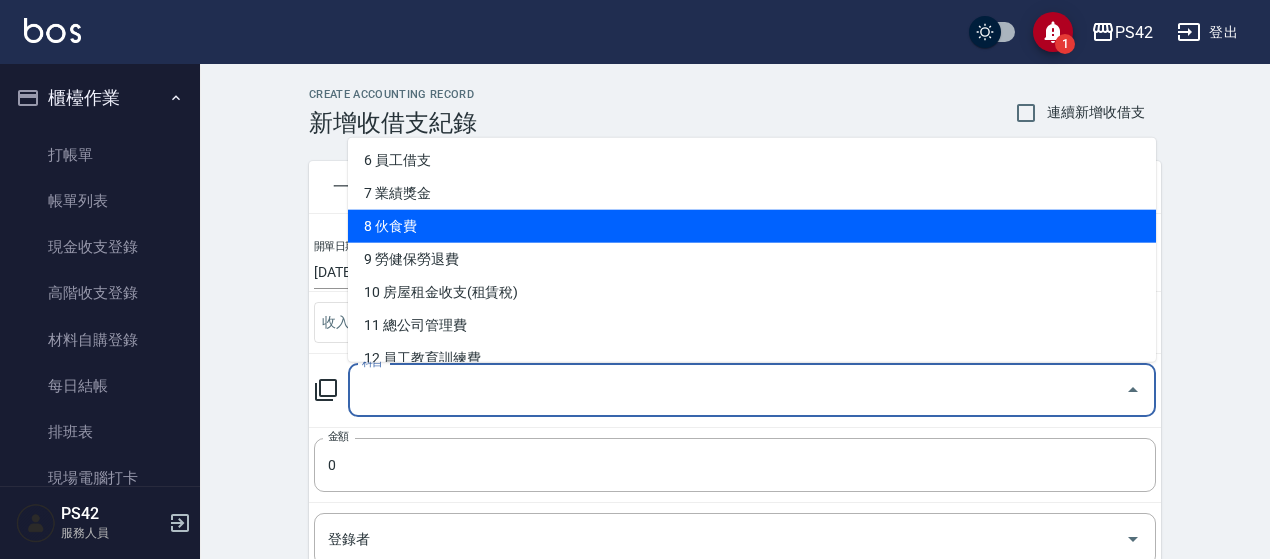click on "8 伙食費" at bounding box center [752, 226] 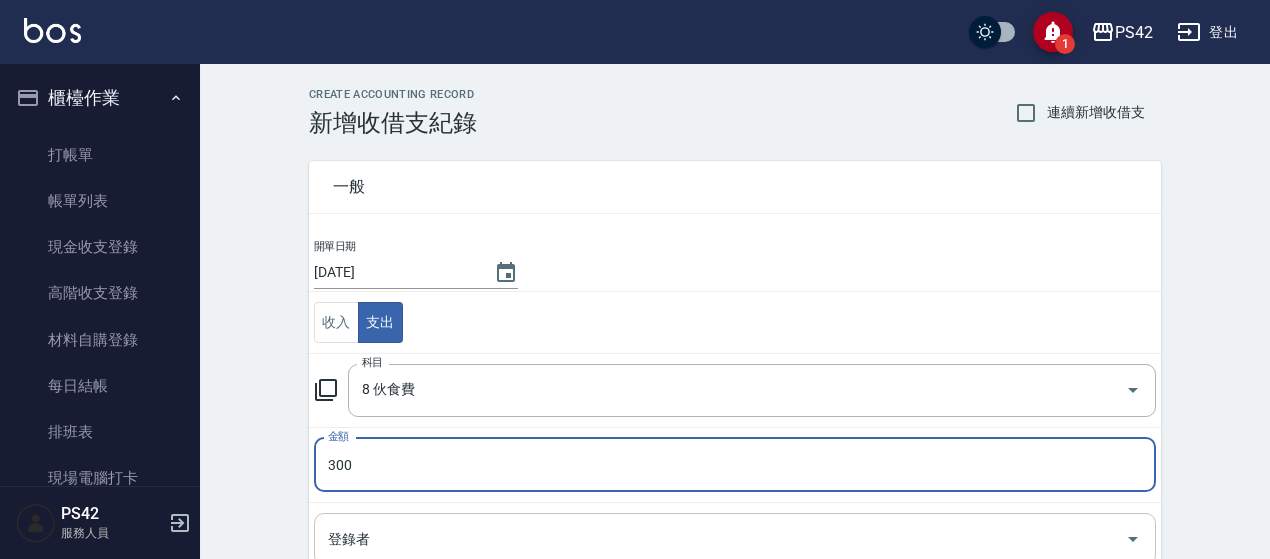 type on "300" 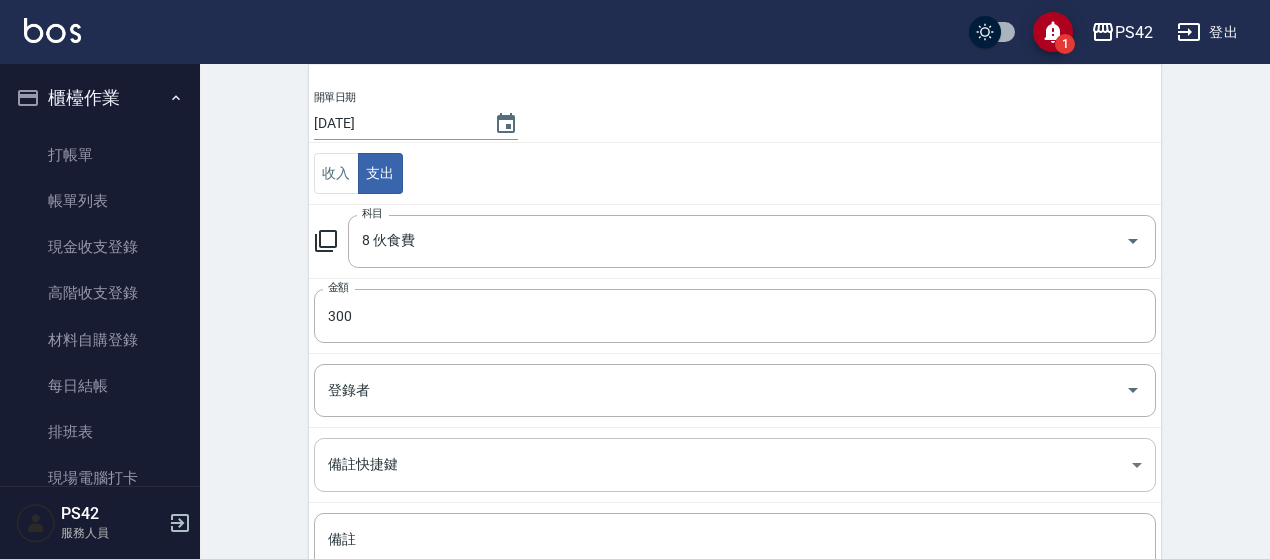 scroll, scrollTop: 320, scrollLeft: 0, axis: vertical 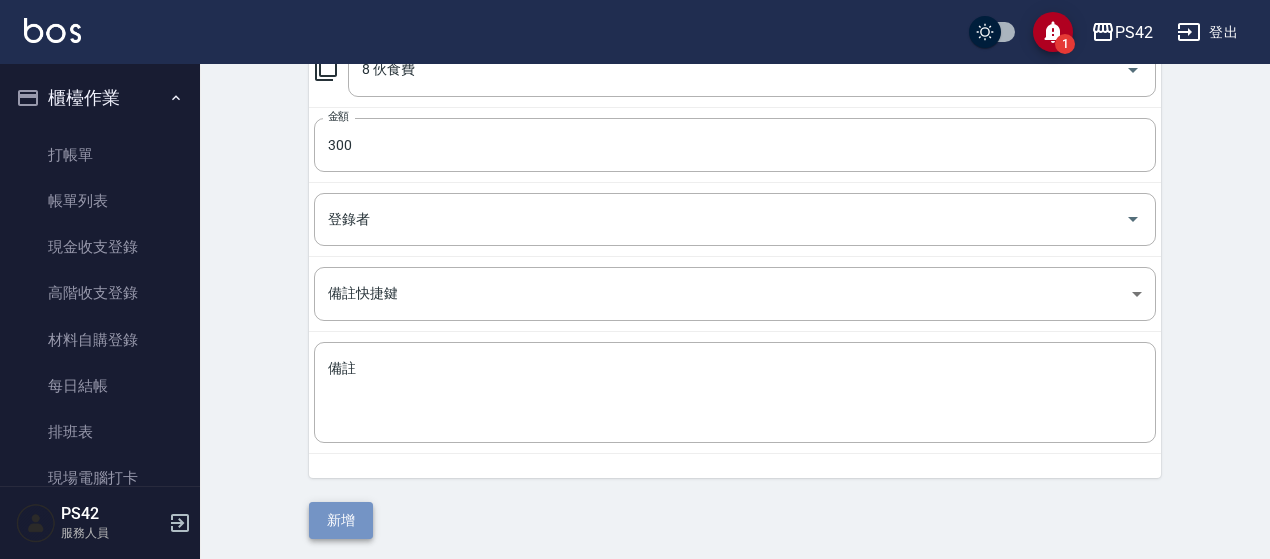 click on "新增" at bounding box center [341, 520] 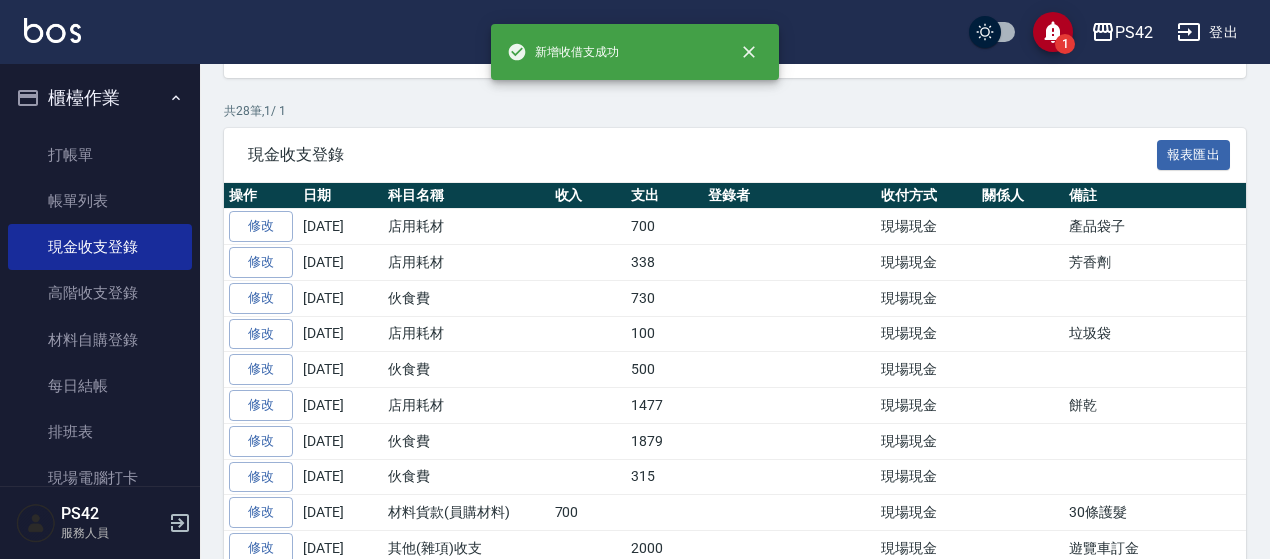 scroll, scrollTop: 0, scrollLeft: 0, axis: both 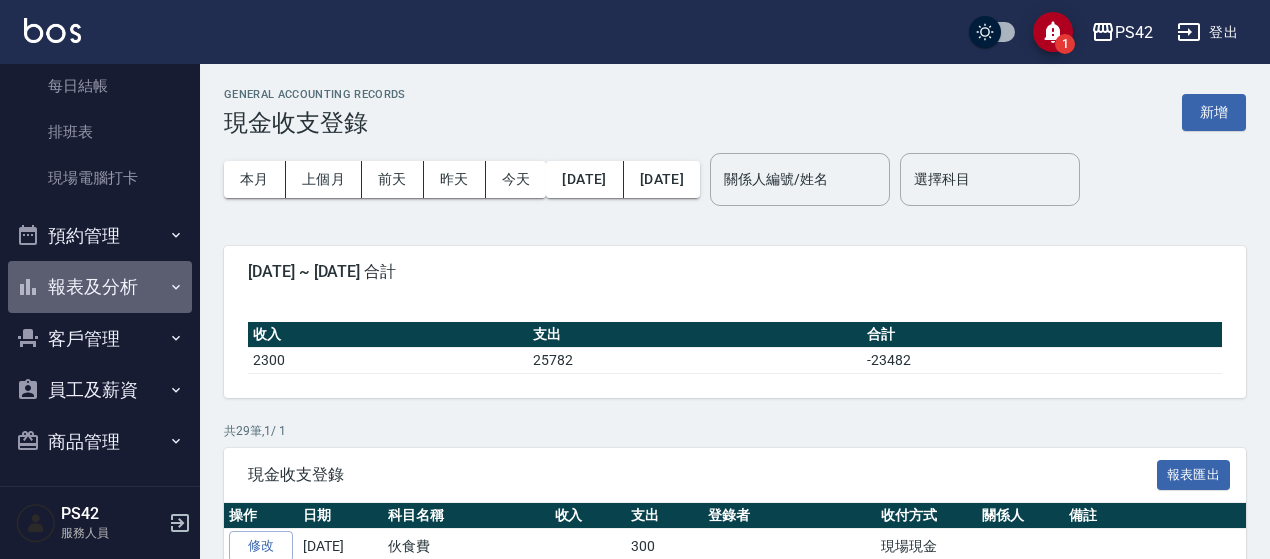 click on "報表及分析" at bounding box center (100, 287) 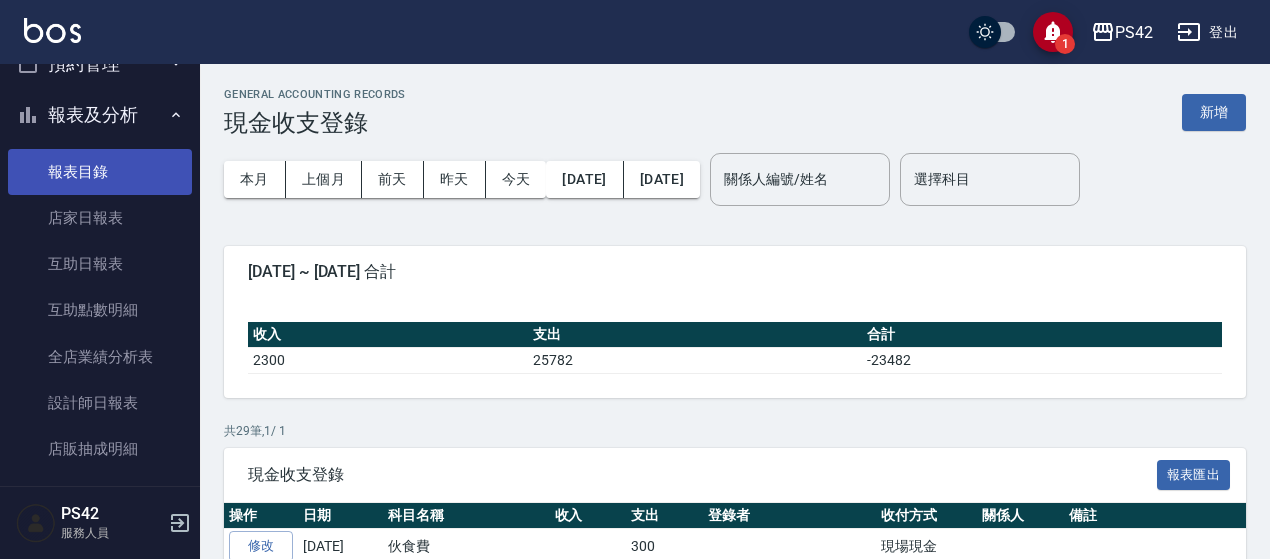 scroll, scrollTop: 500, scrollLeft: 0, axis: vertical 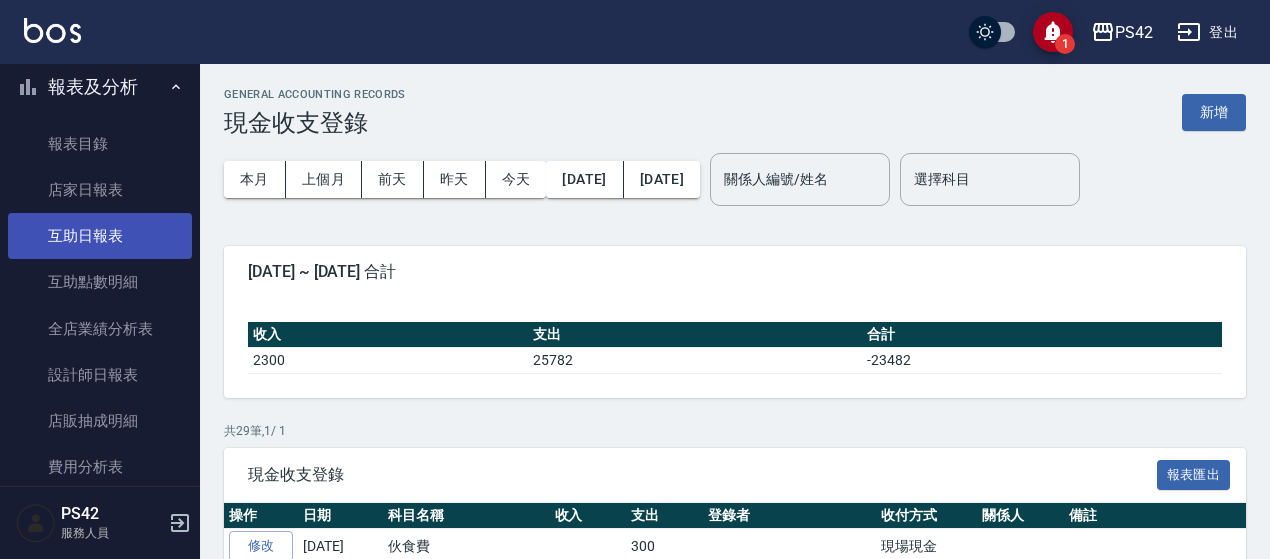 click on "互助日報表" at bounding box center (100, 236) 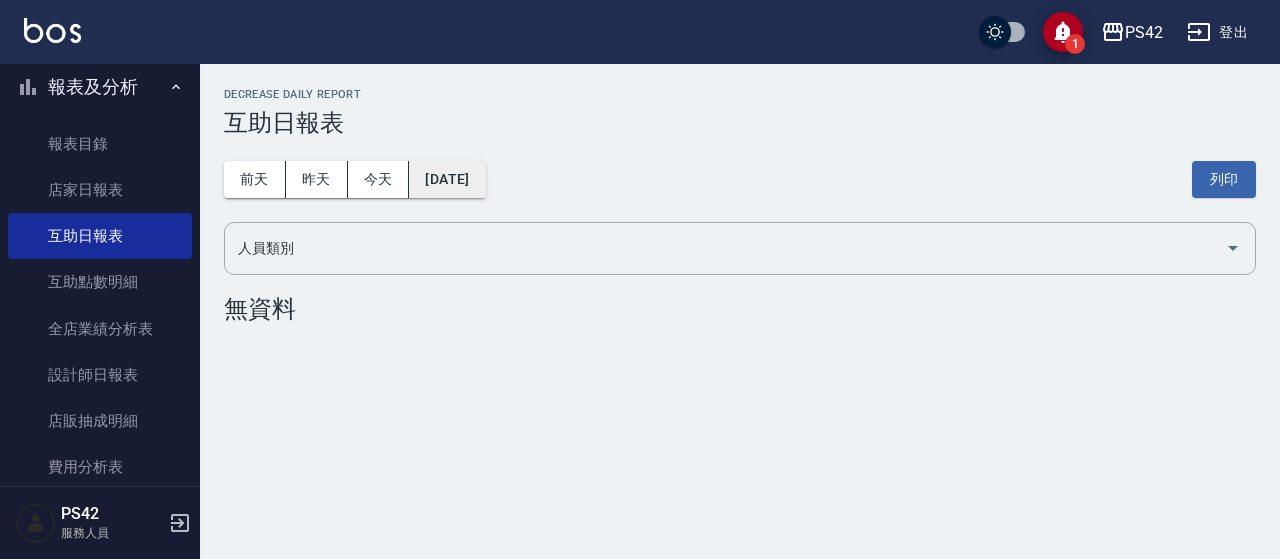 click on "[DATE]" at bounding box center (447, 179) 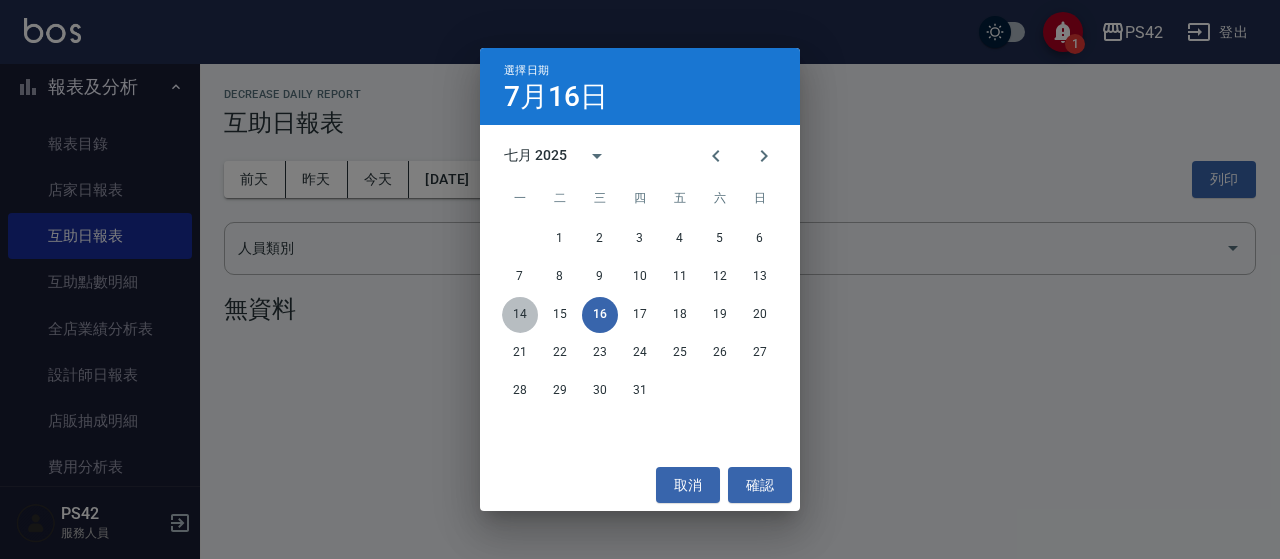 click on "14" at bounding box center [520, 315] 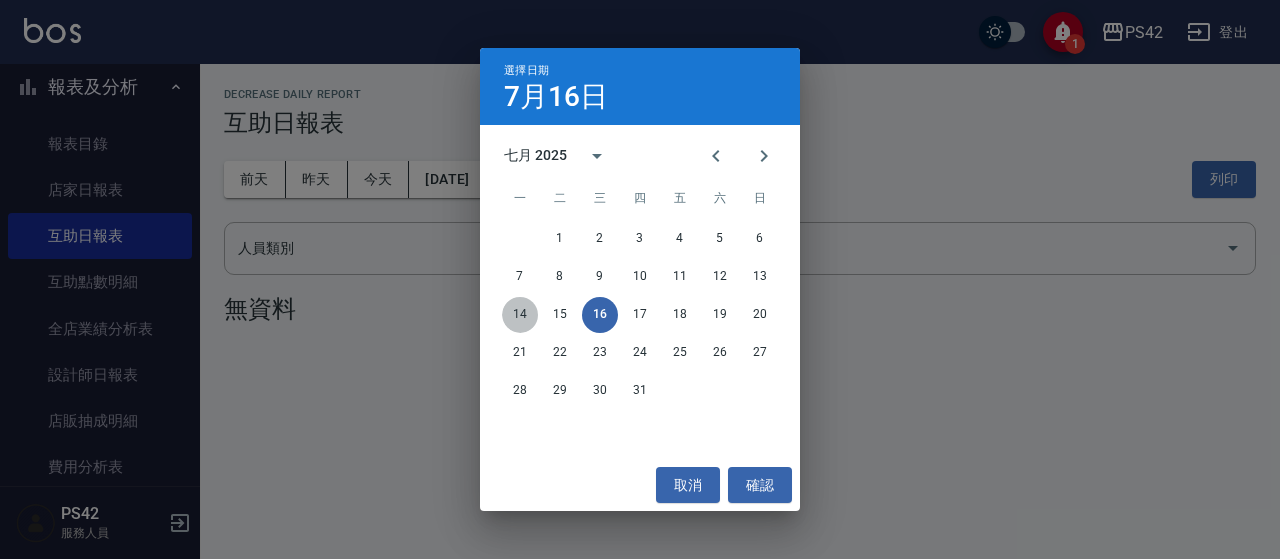 click on "PS42   2025-07-16   互助日報表 列印時間： 2025-07-16-10:57 Decrease Daily Report 互助日報表 前天 昨天 今天 2025/07/16 列印 人員類別 人員類別 無資料" at bounding box center (740, 209) 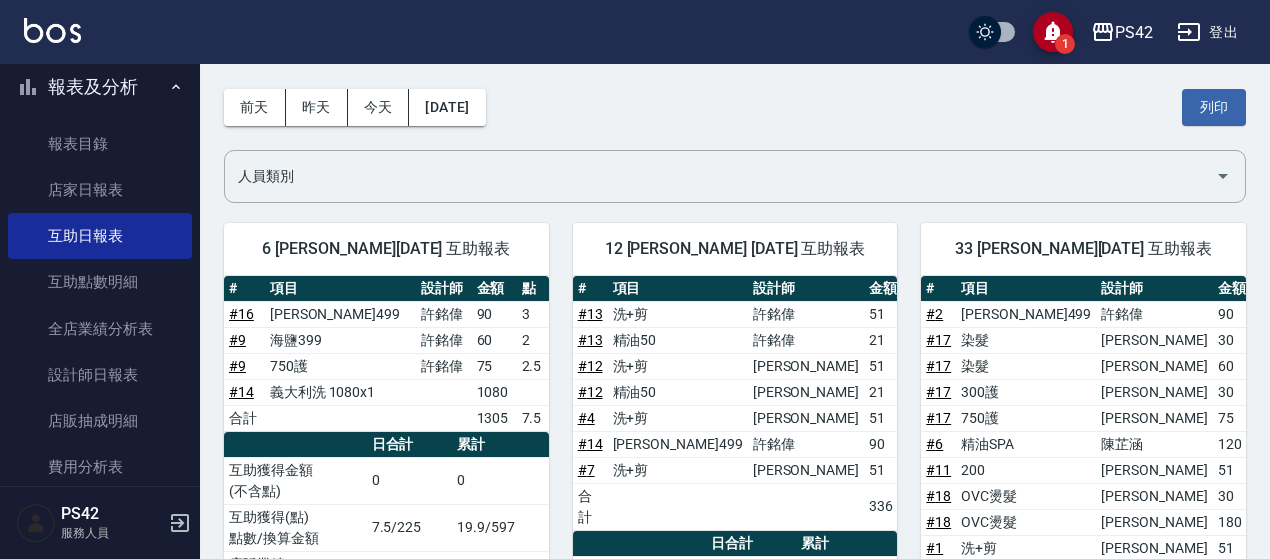scroll, scrollTop: 0, scrollLeft: 0, axis: both 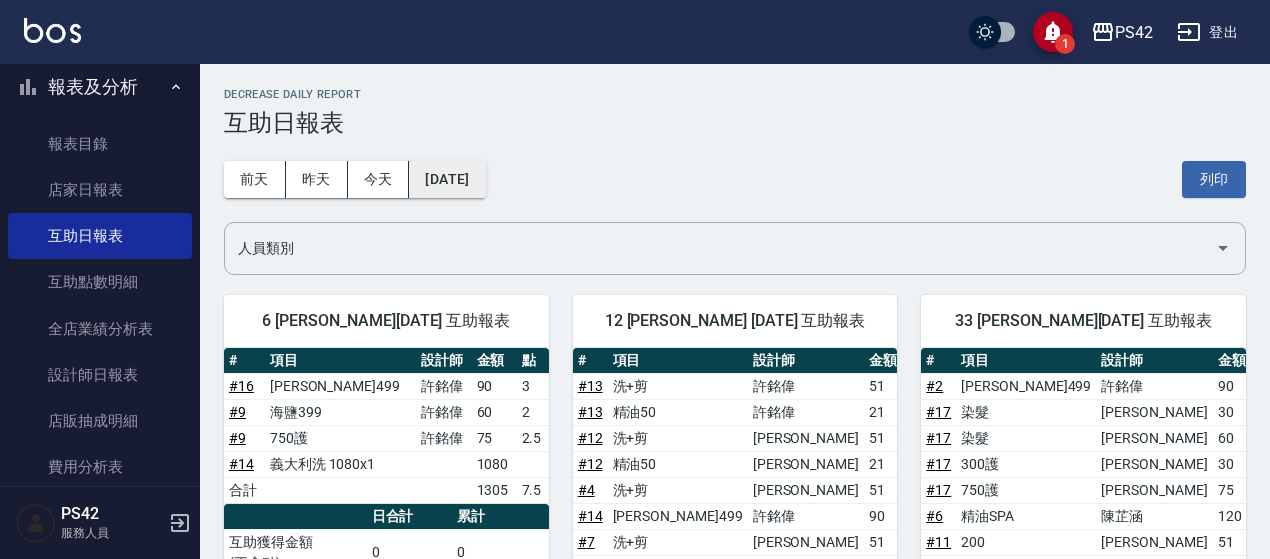 click on "2025/07/14" at bounding box center [447, 179] 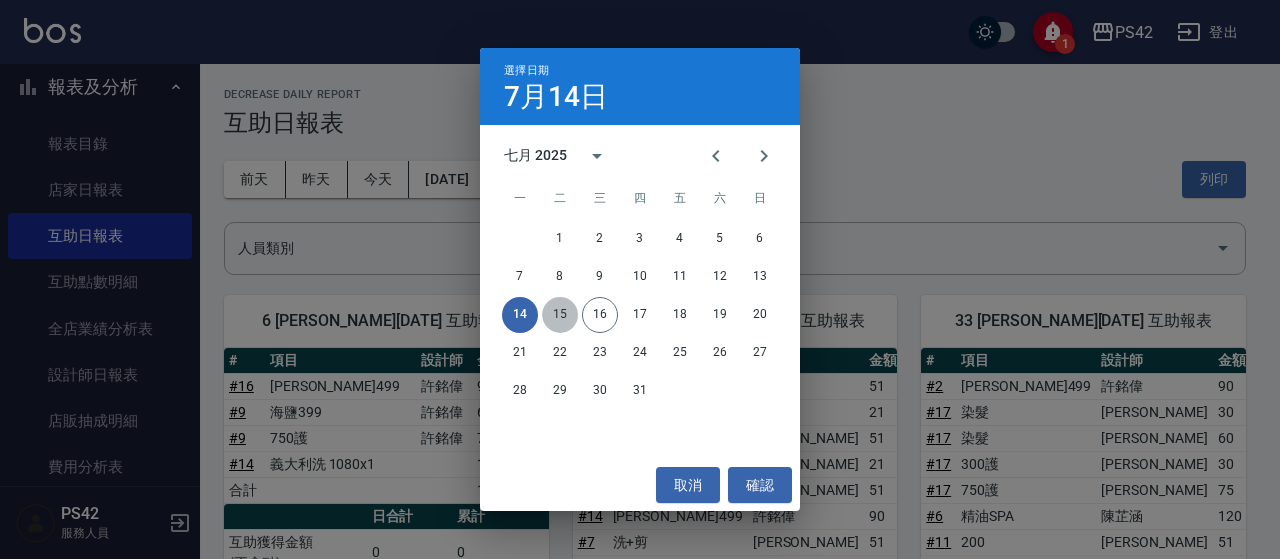 click on "15" at bounding box center [560, 315] 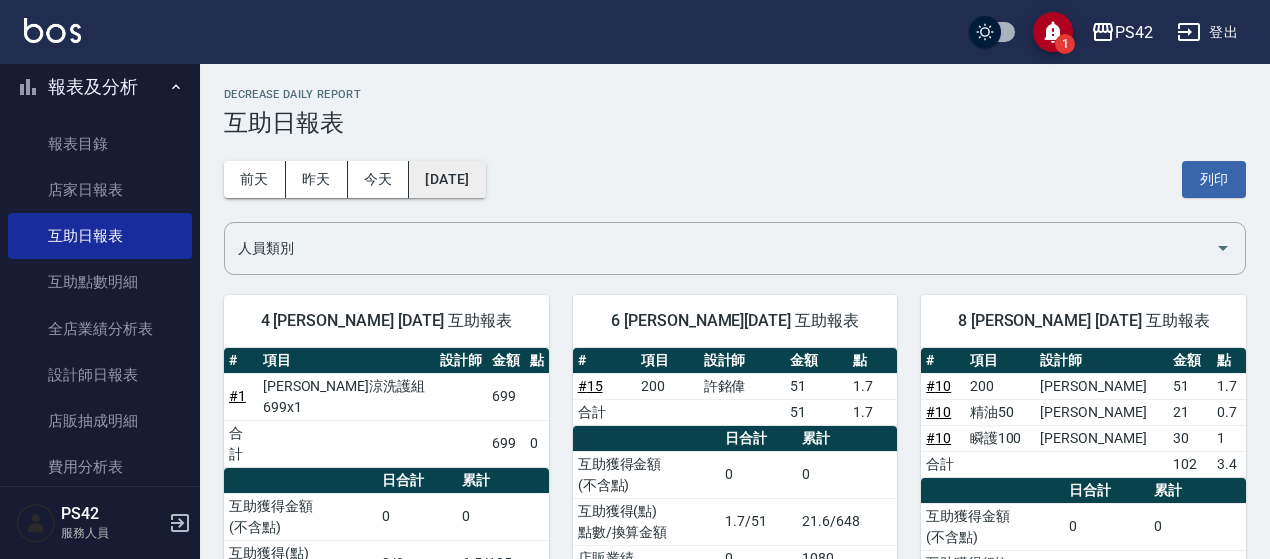 click on "[DATE]" at bounding box center (447, 179) 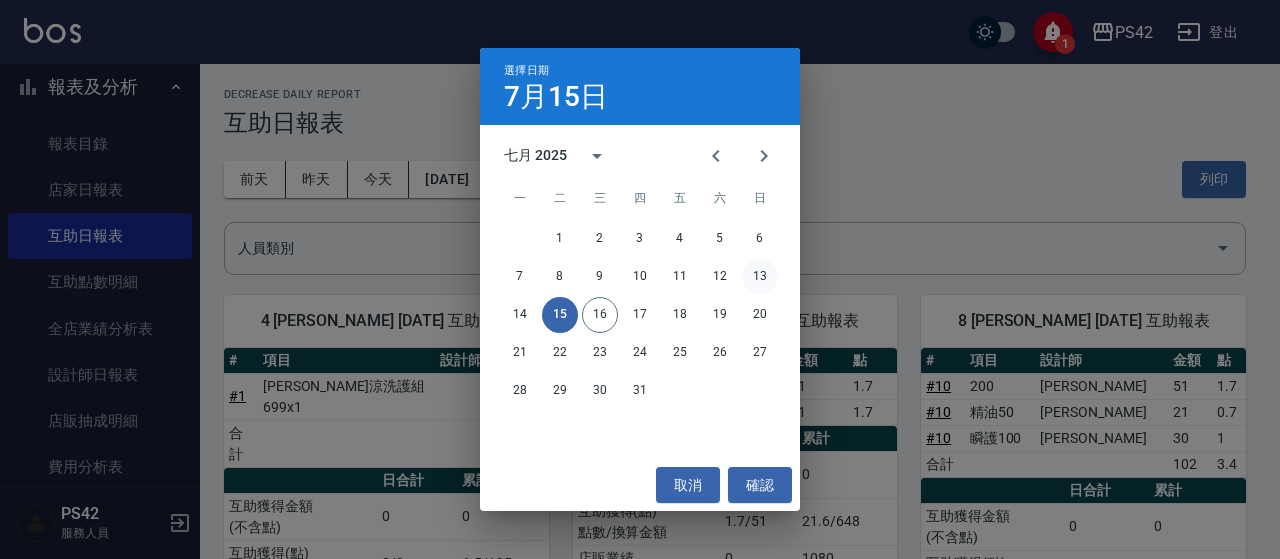 click on "13" at bounding box center [760, 277] 